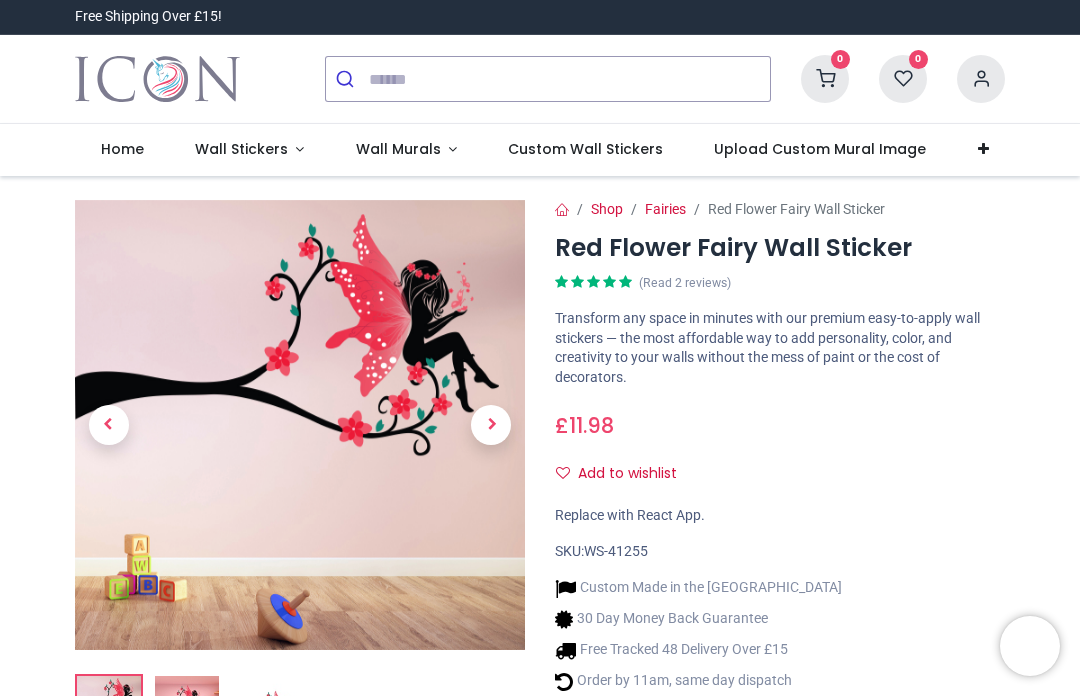 scroll, scrollTop: 0, scrollLeft: 0, axis: both 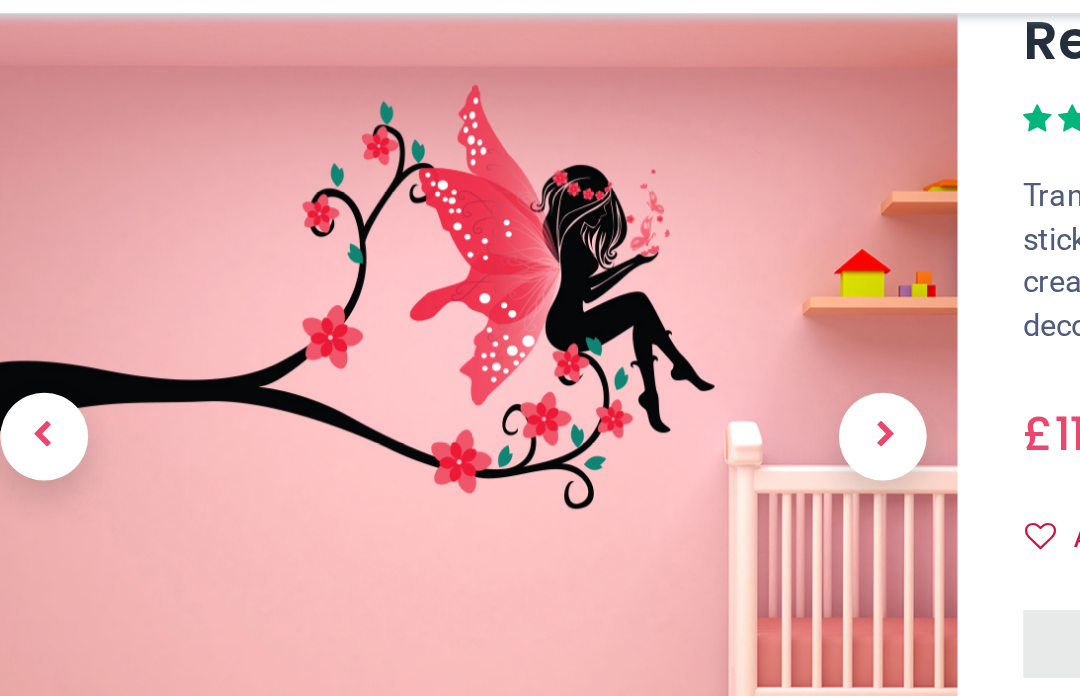 click at bounding box center (491, 257) 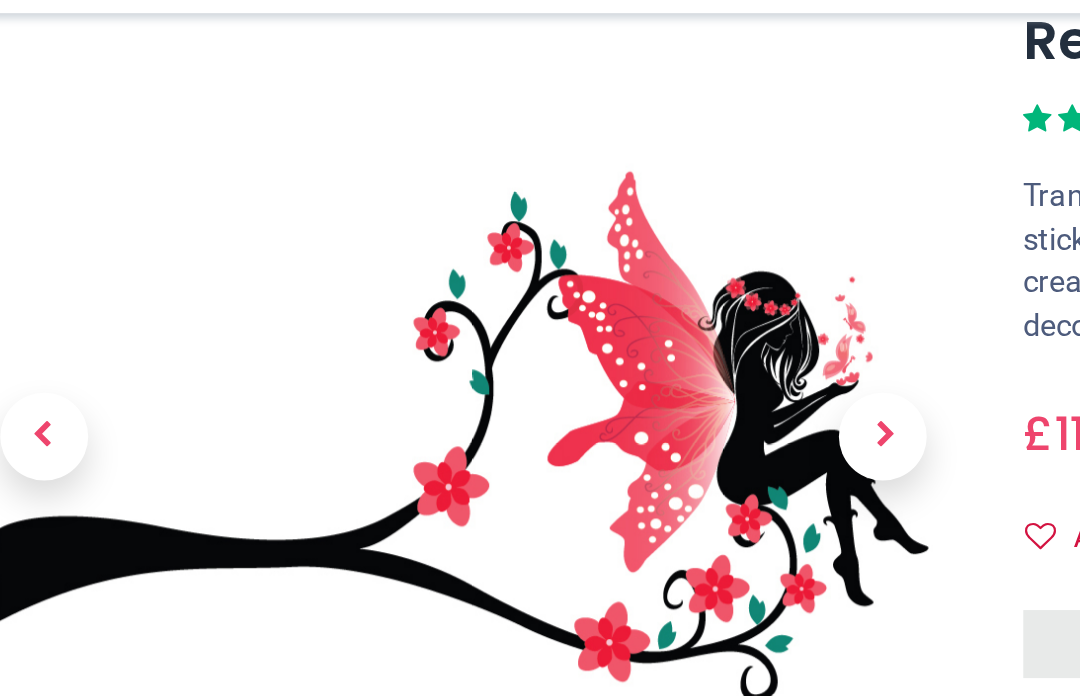 click at bounding box center (491, 257) 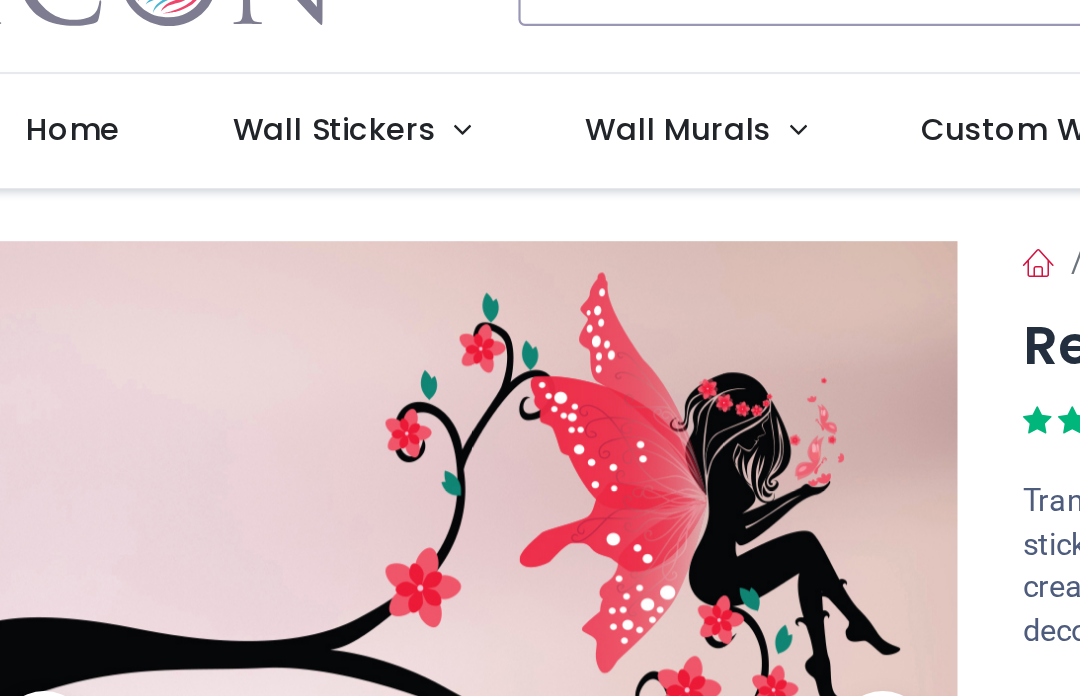 scroll, scrollTop: 0, scrollLeft: 0, axis: both 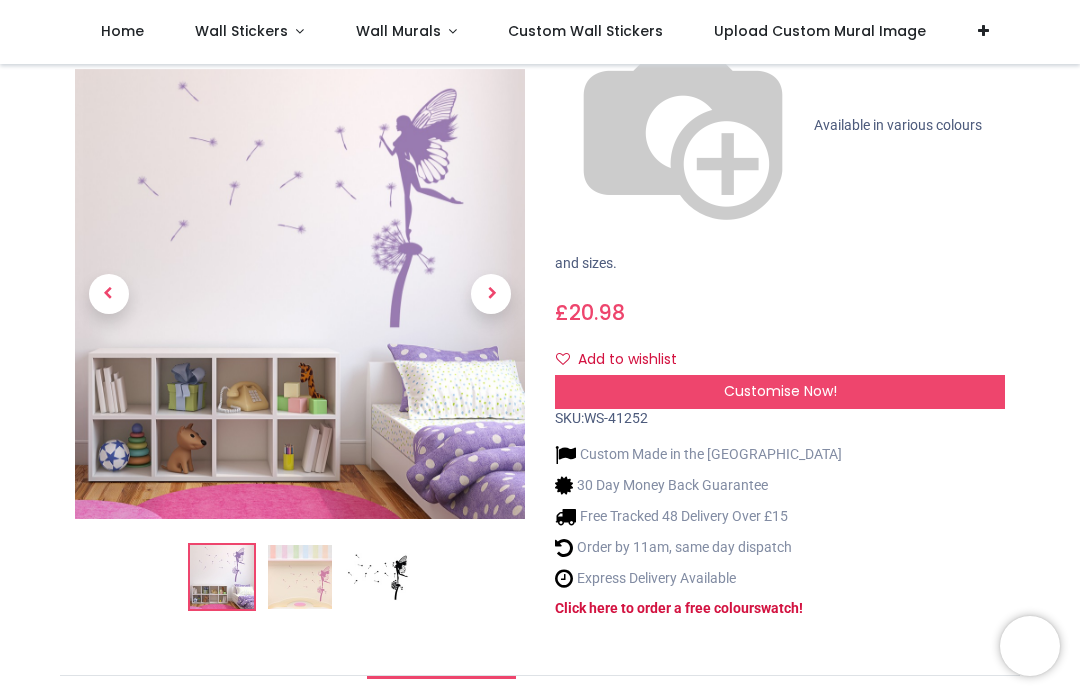 click at bounding box center [300, 577] 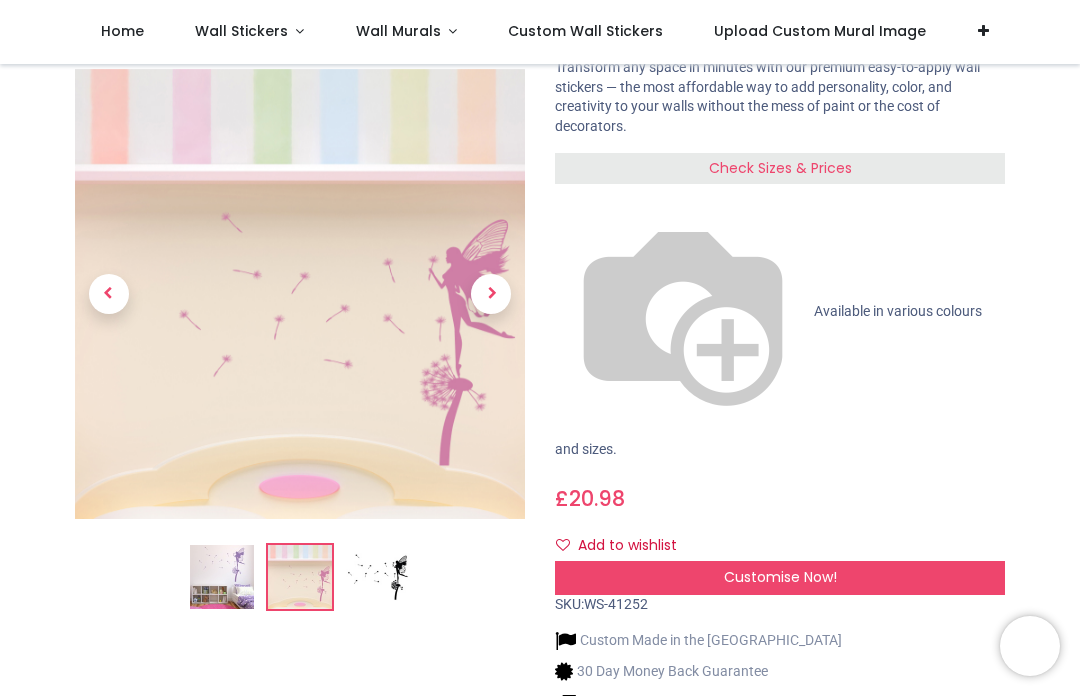 scroll, scrollTop: 148, scrollLeft: 0, axis: vertical 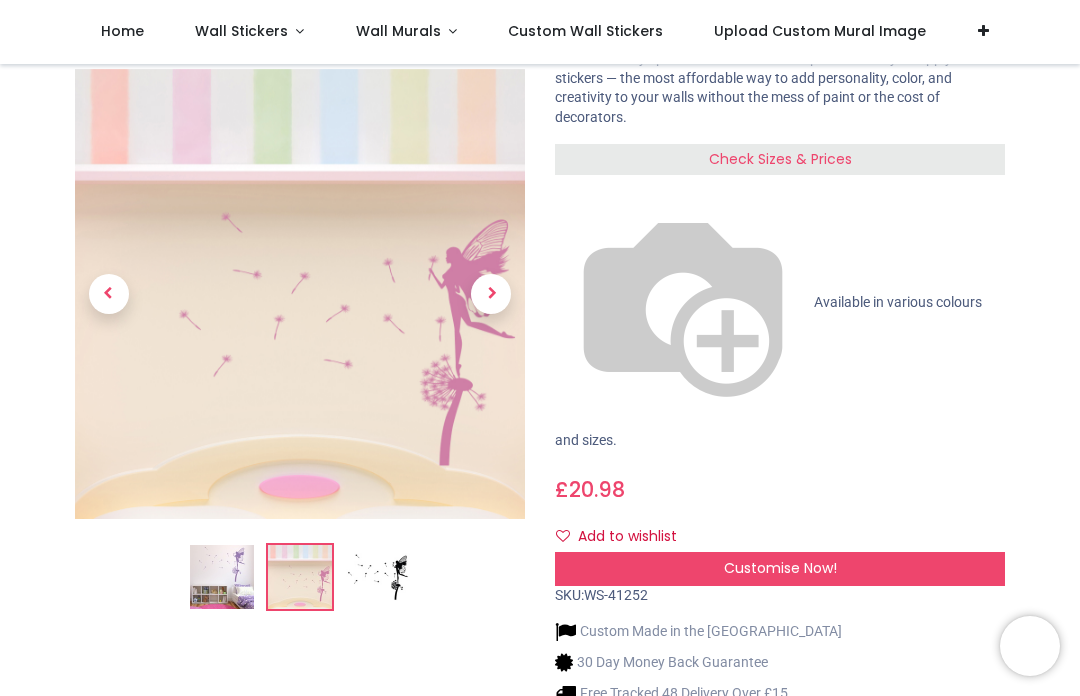 click at bounding box center [378, 577] 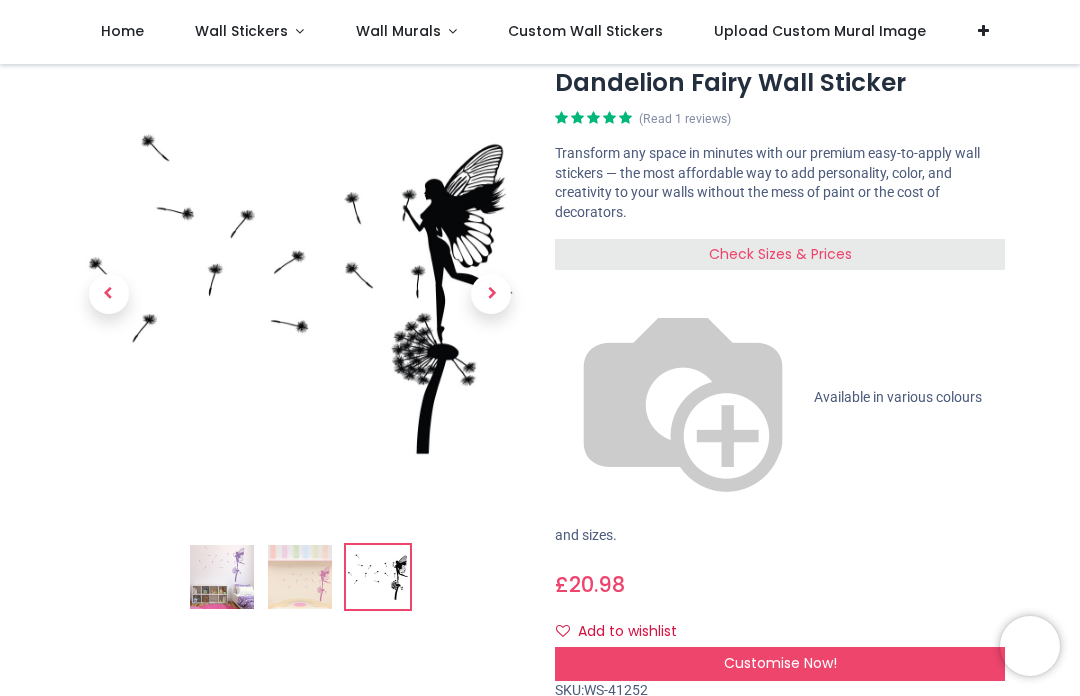 scroll, scrollTop: 54, scrollLeft: 0, axis: vertical 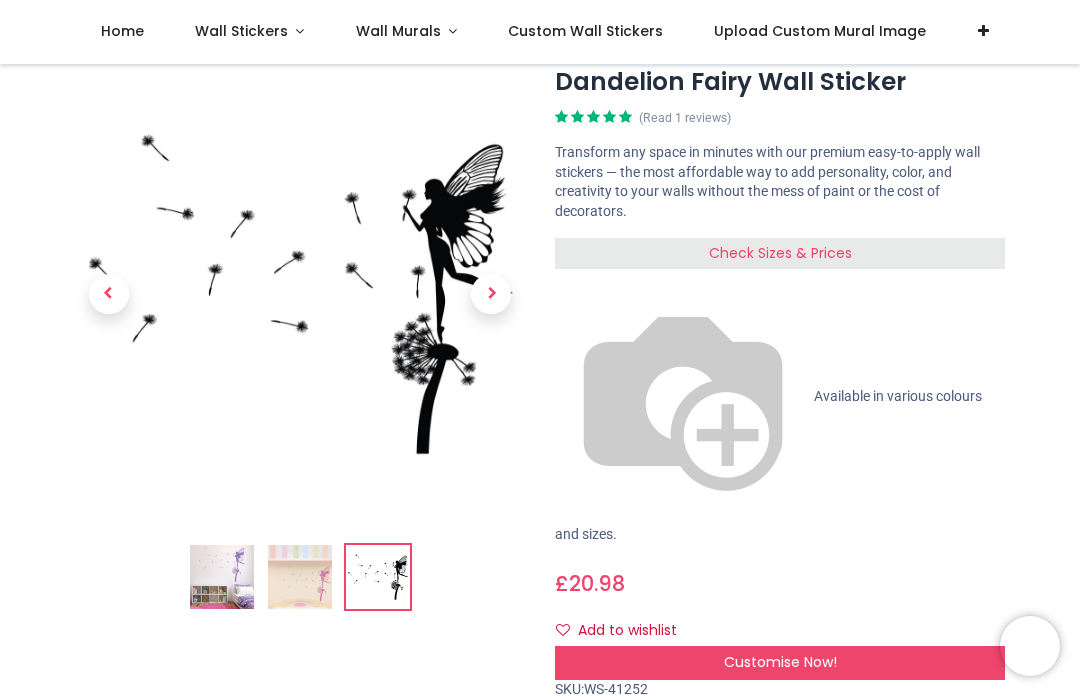 click on "Customise Now!" at bounding box center [780, 663] 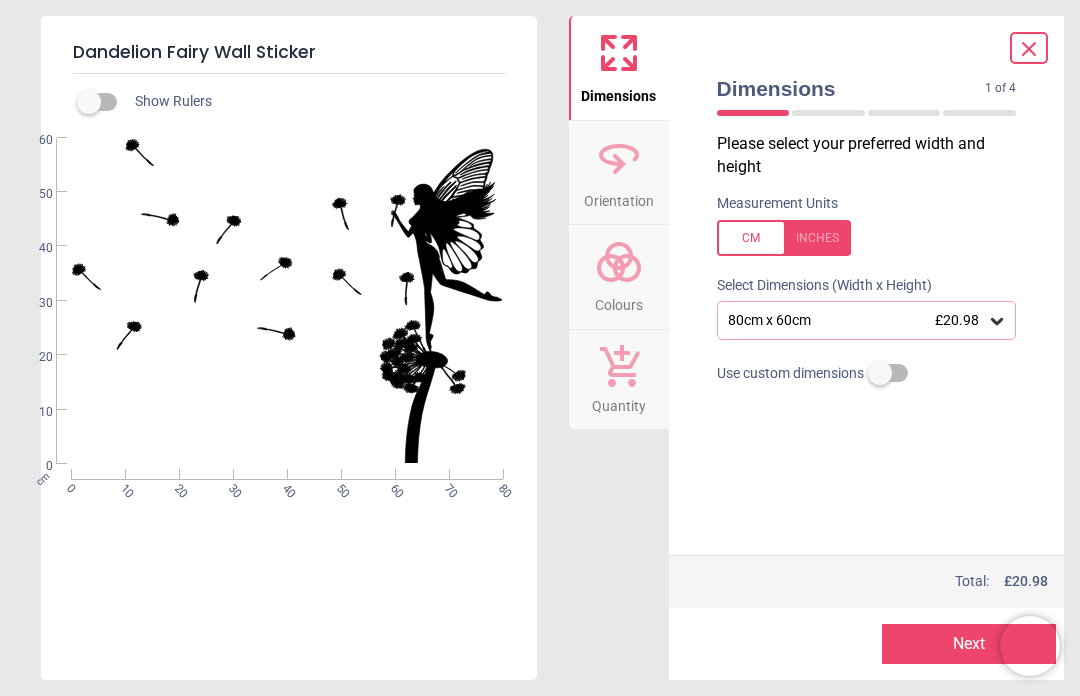 click 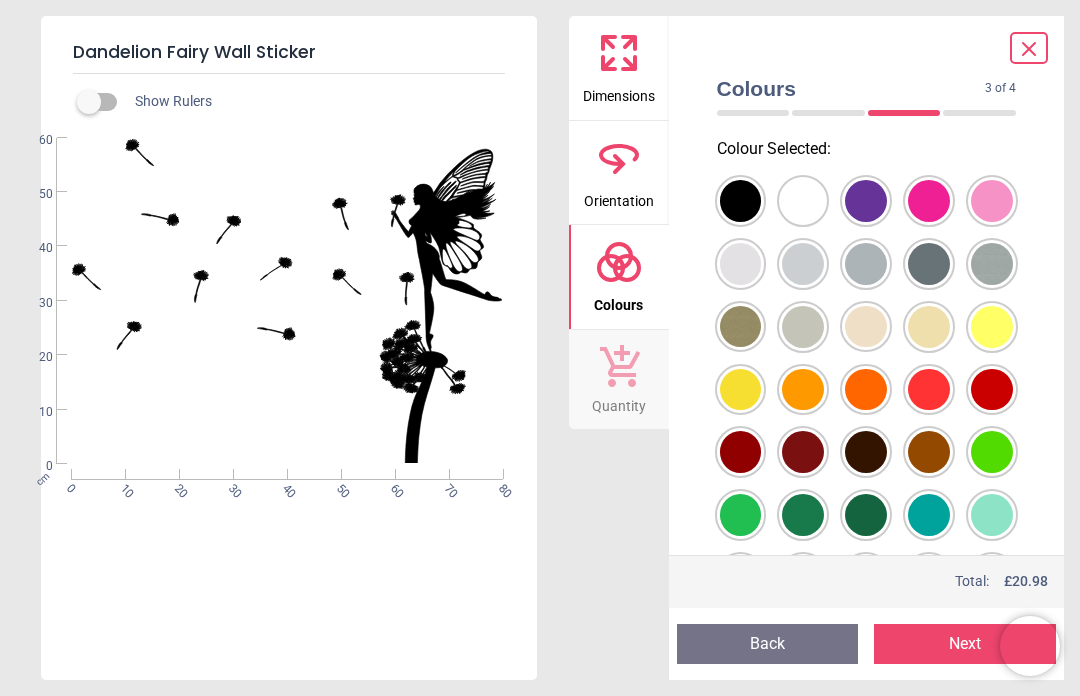 click at bounding box center [741, 201] 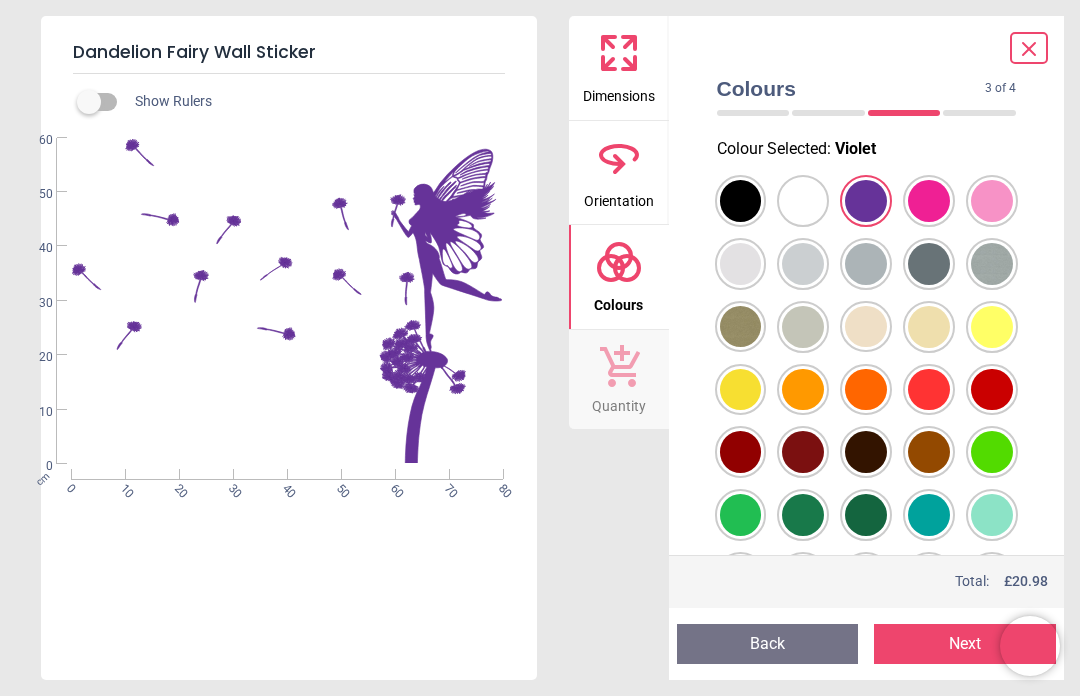 click at bounding box center (741, 201) 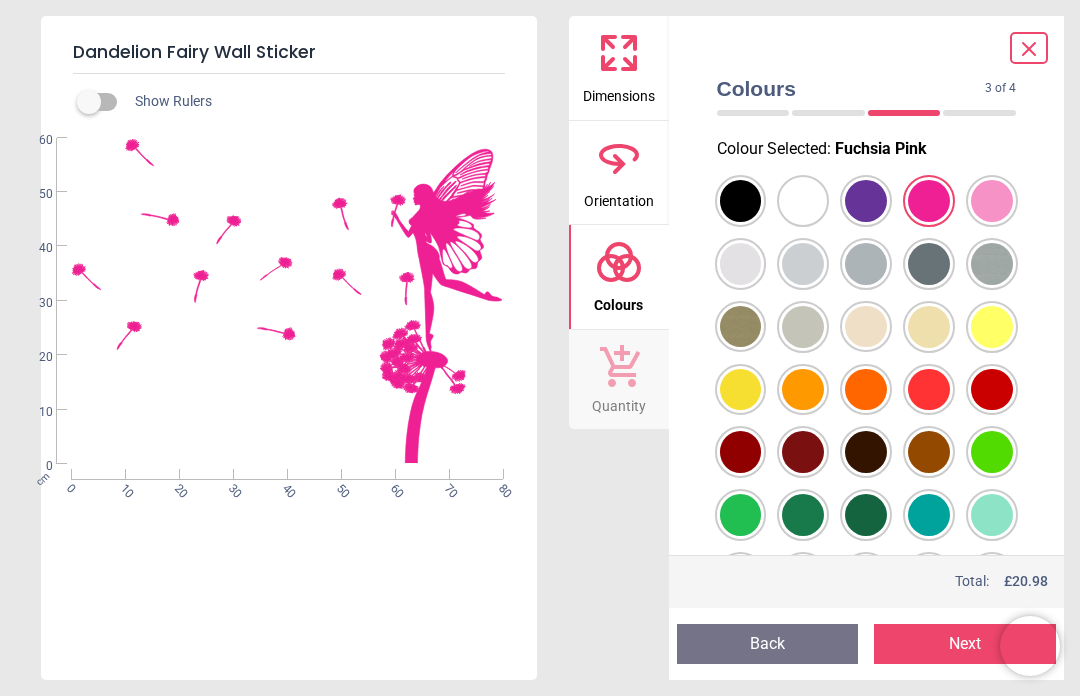 click at bounding box center (741, 201) 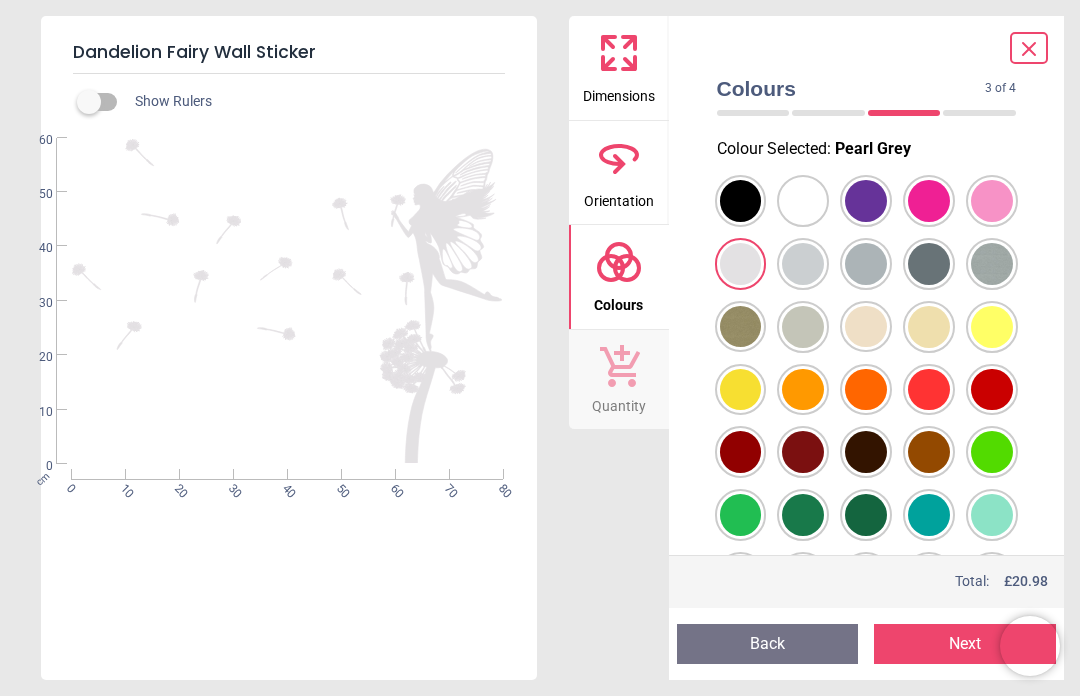 click at bounding box center (741, 201) 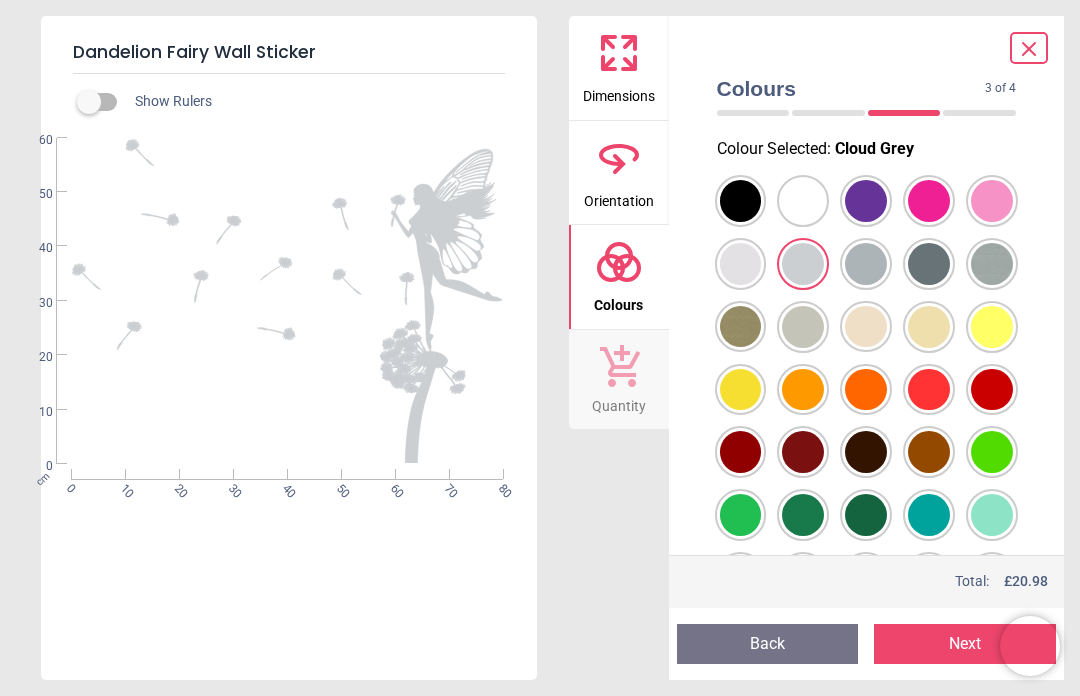 click at bounding box center (741, 201) 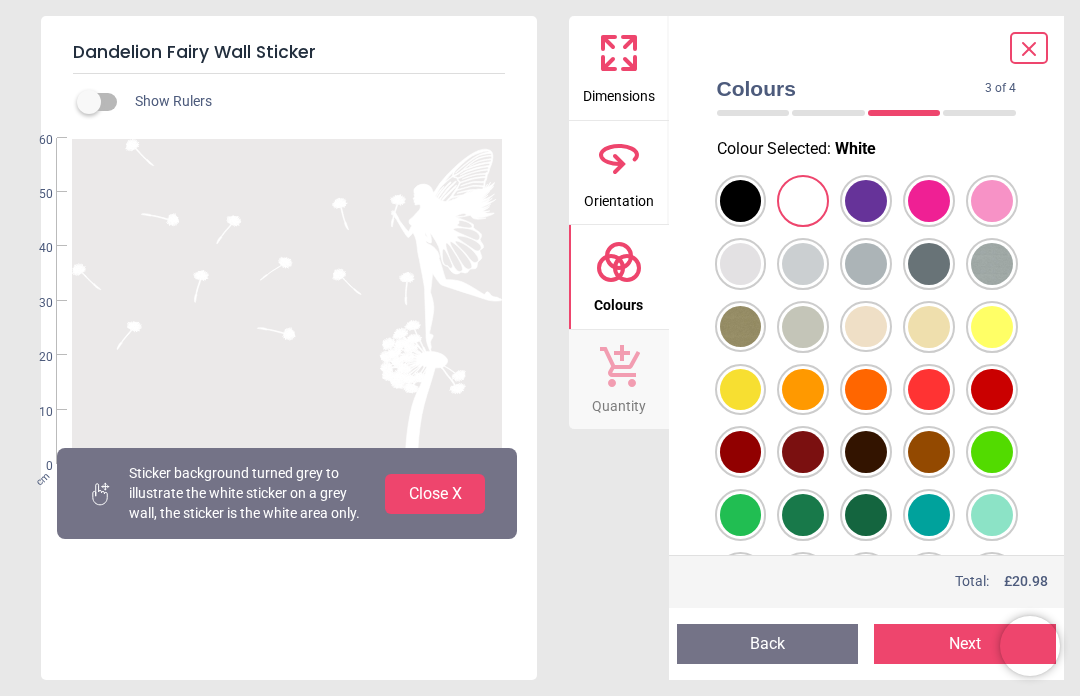click at bounding box center (741, 201) 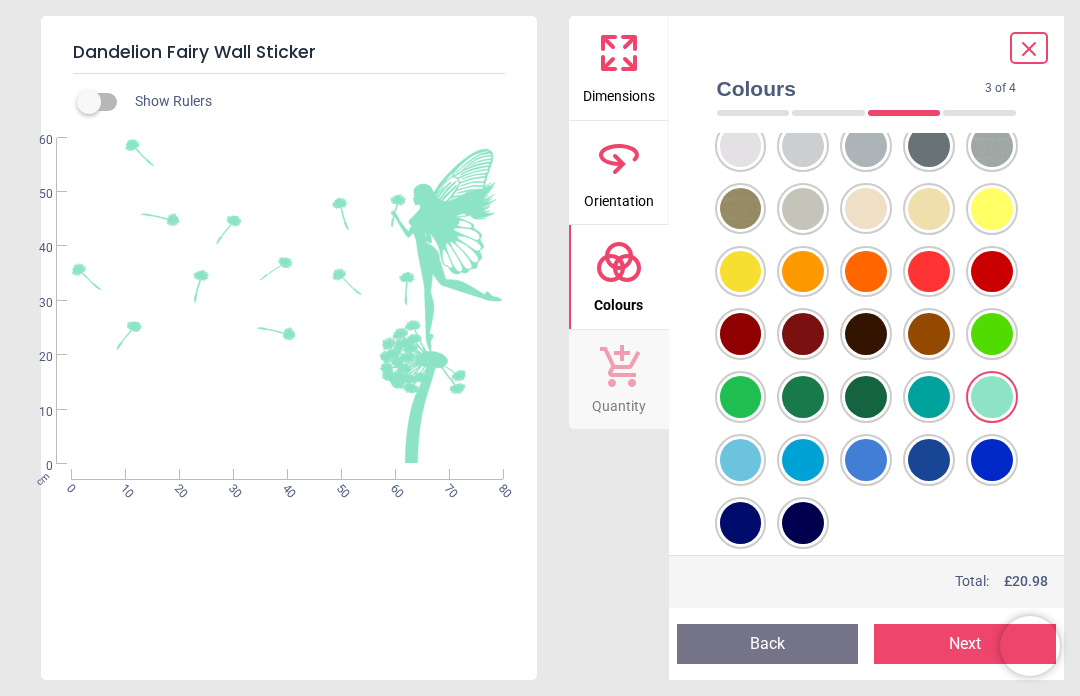 scroll, scrollTop: 116, scrollLeft: 0, axis: vertical 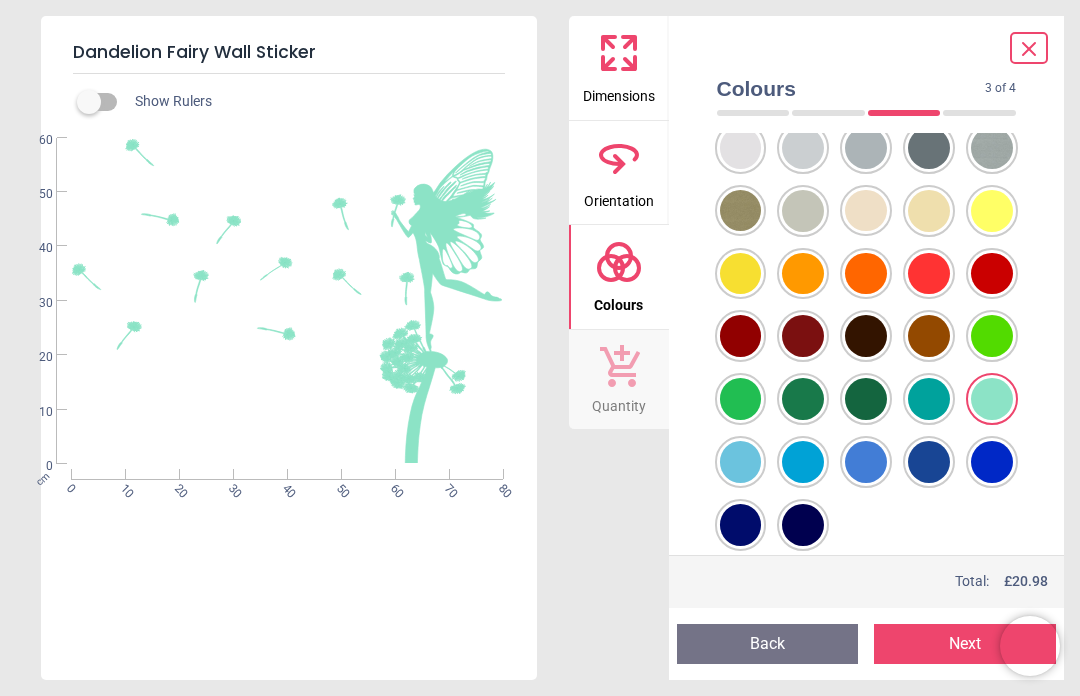 click at bounding box center [741, 85] 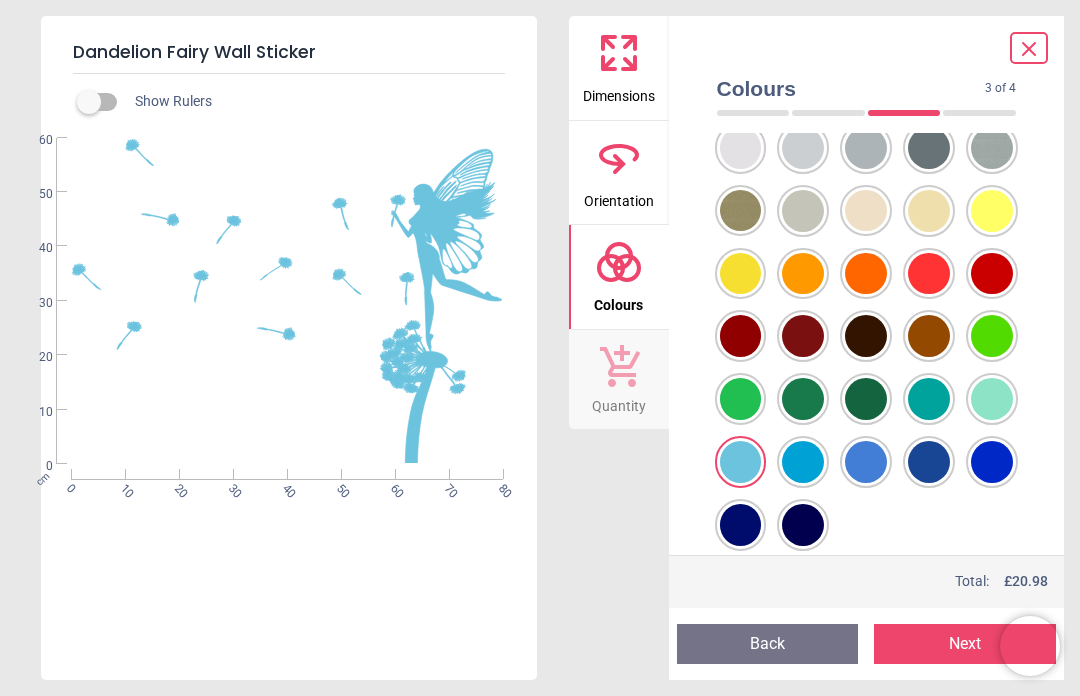 click at bounding box center (741, 85) 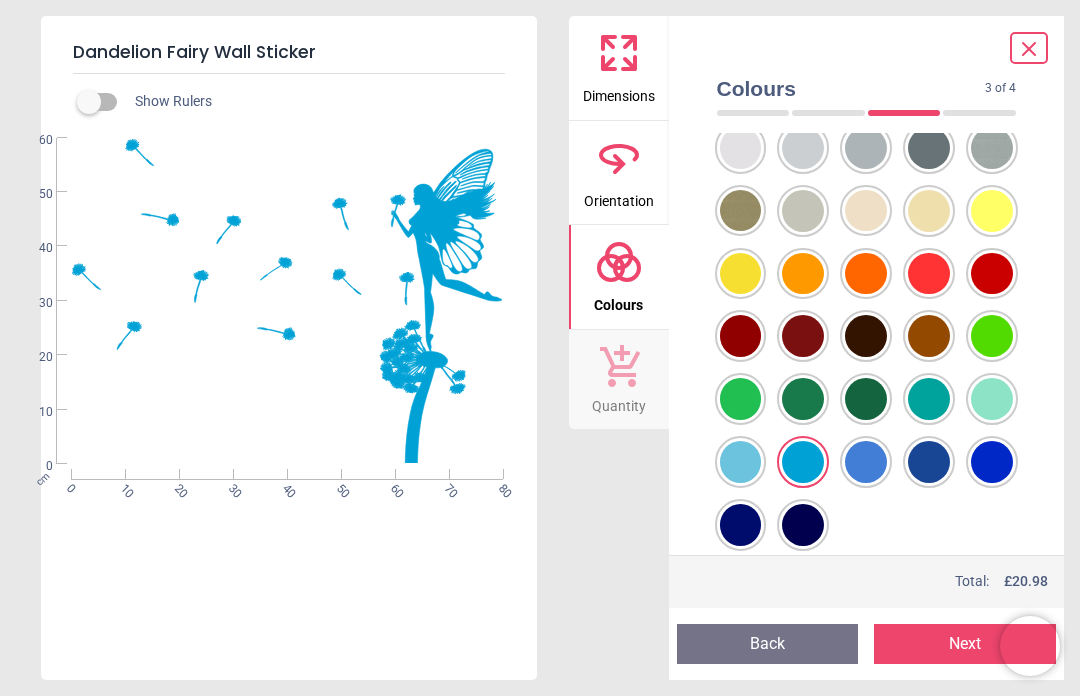 click at bounding box center [741, 85] 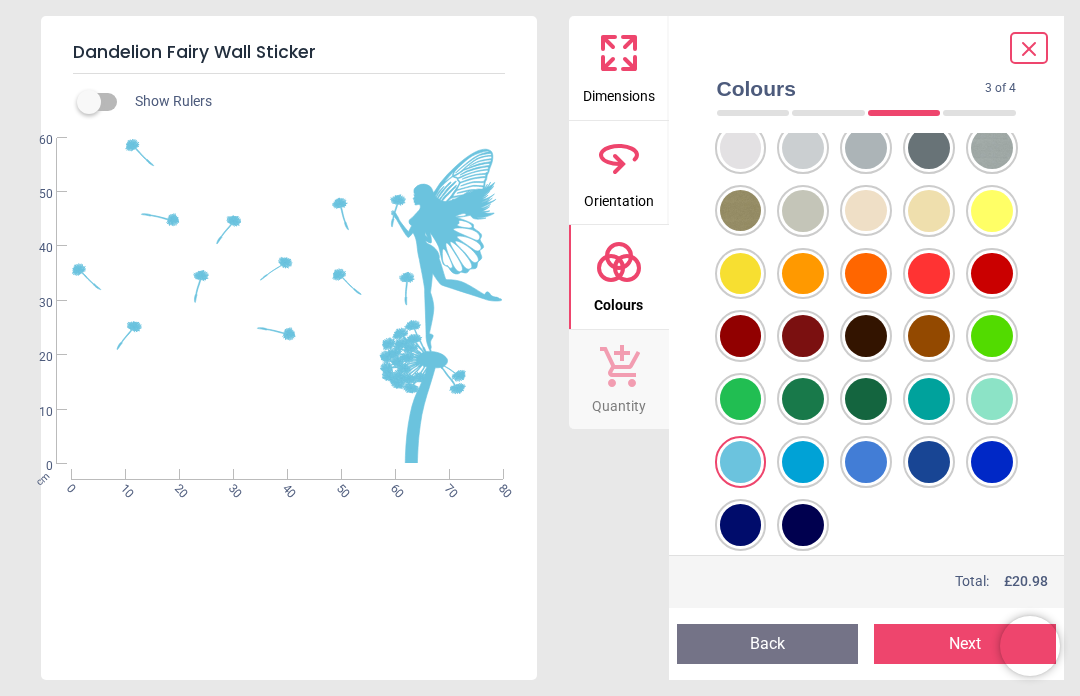 click at bounding box center (741, 85) 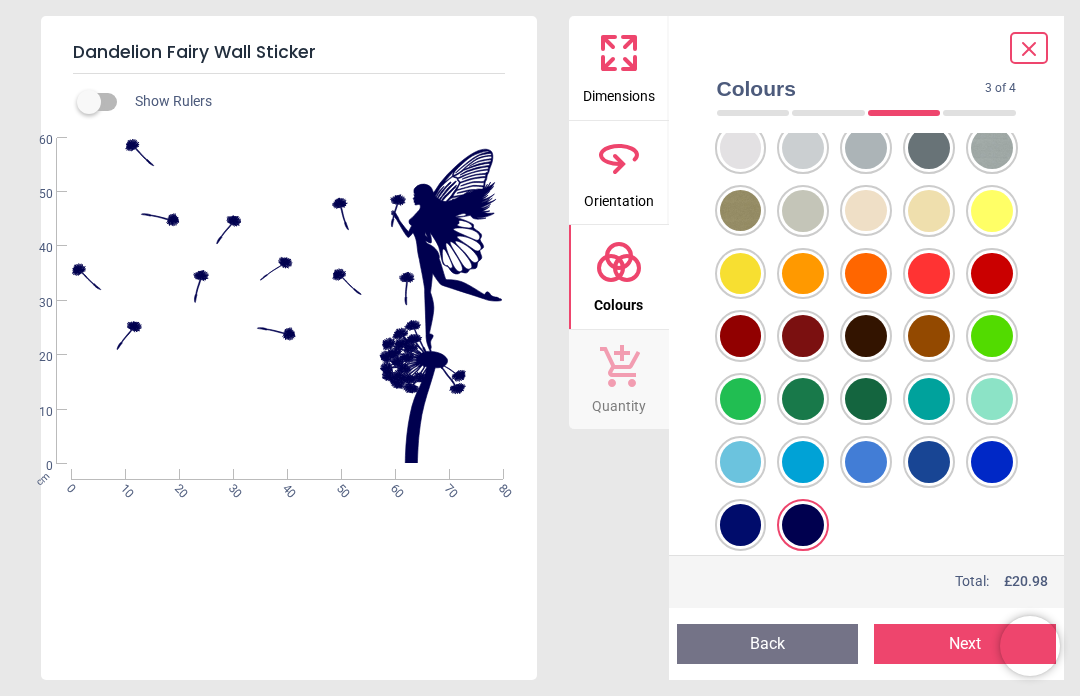 click at bounding box center [741, 85] 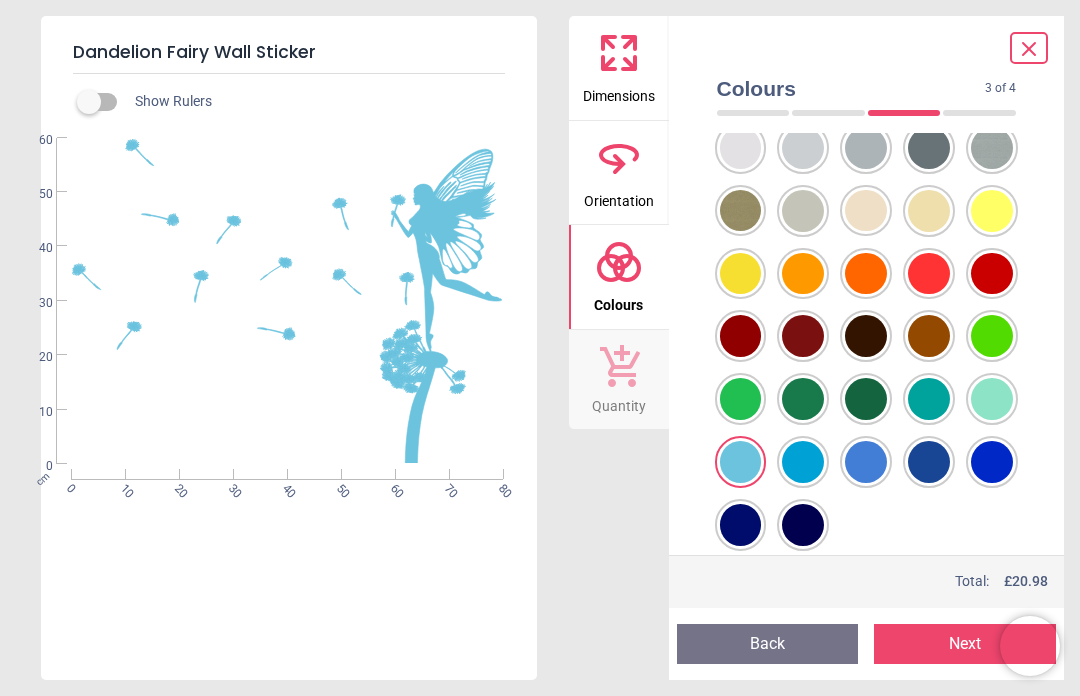 click at bounding box center [741, 85] 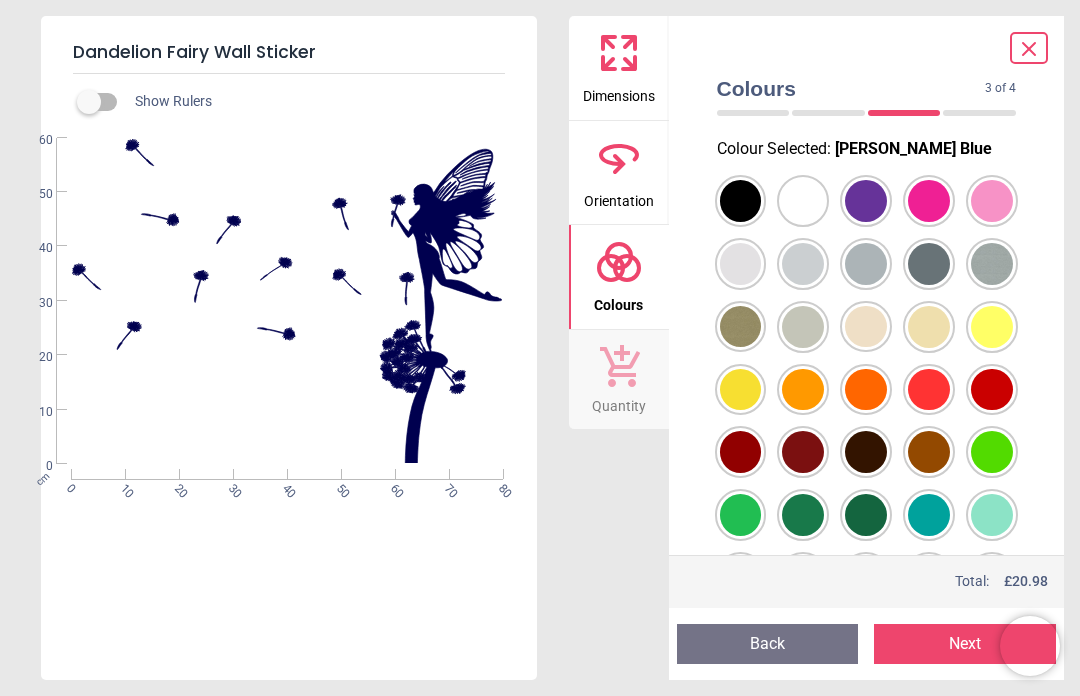 scroll, scrollTop: 0, scrollLeft: 0, axis: both 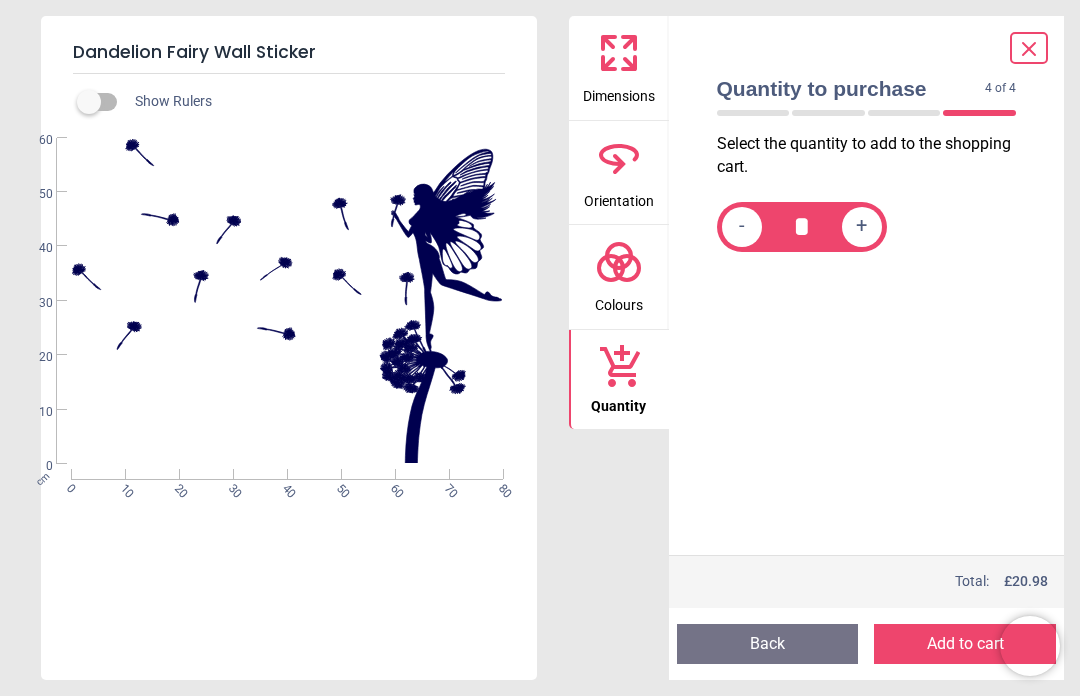 click at bounding box center [904, 113] 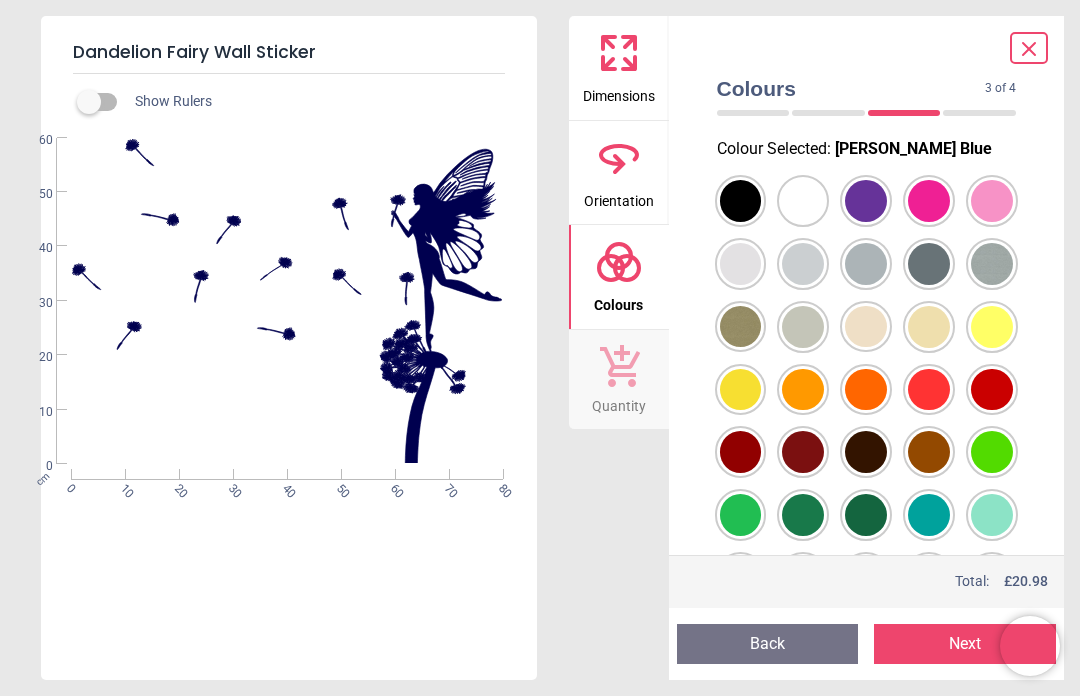 click at bounding box center [741, 201] 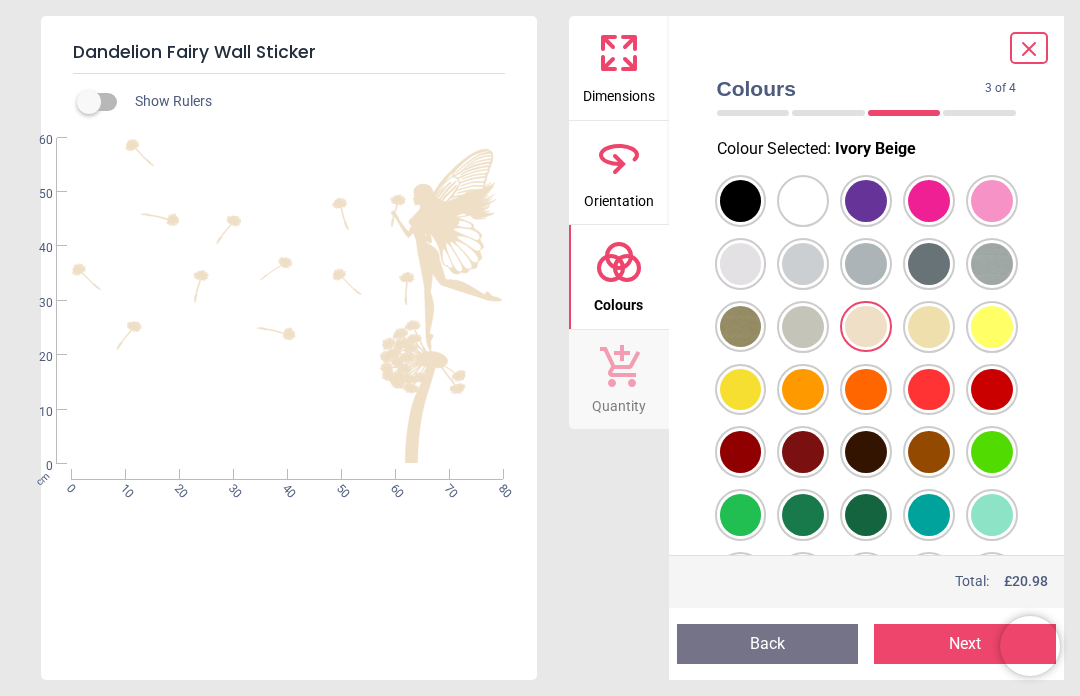 click at bounding box center (741, 201) 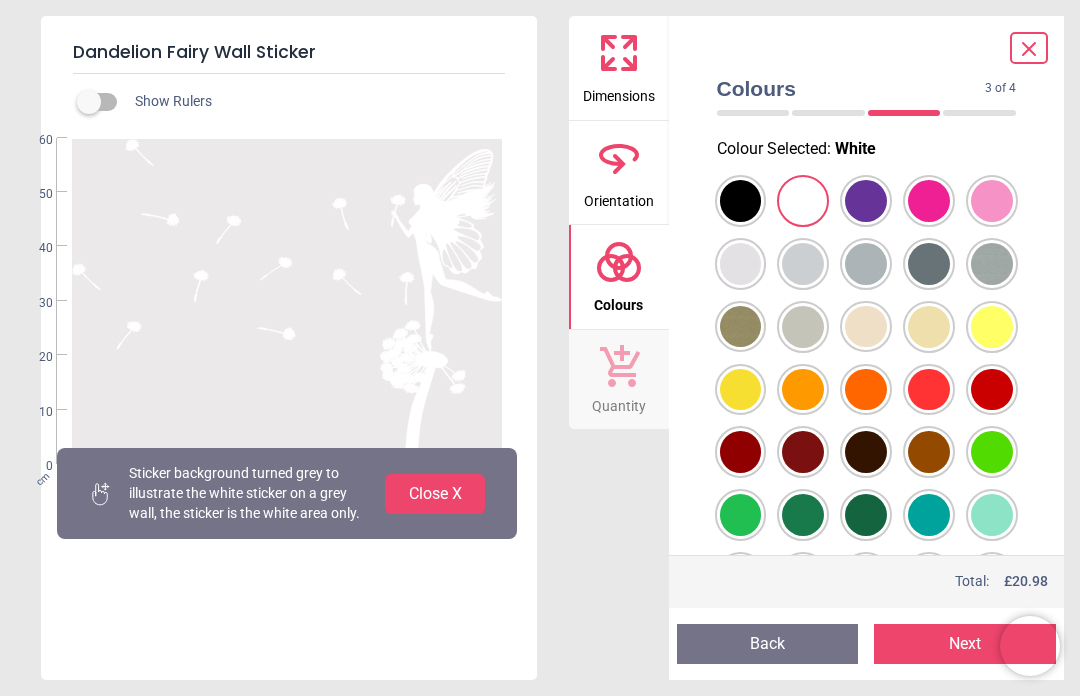 click at bounding box center [741, 201] 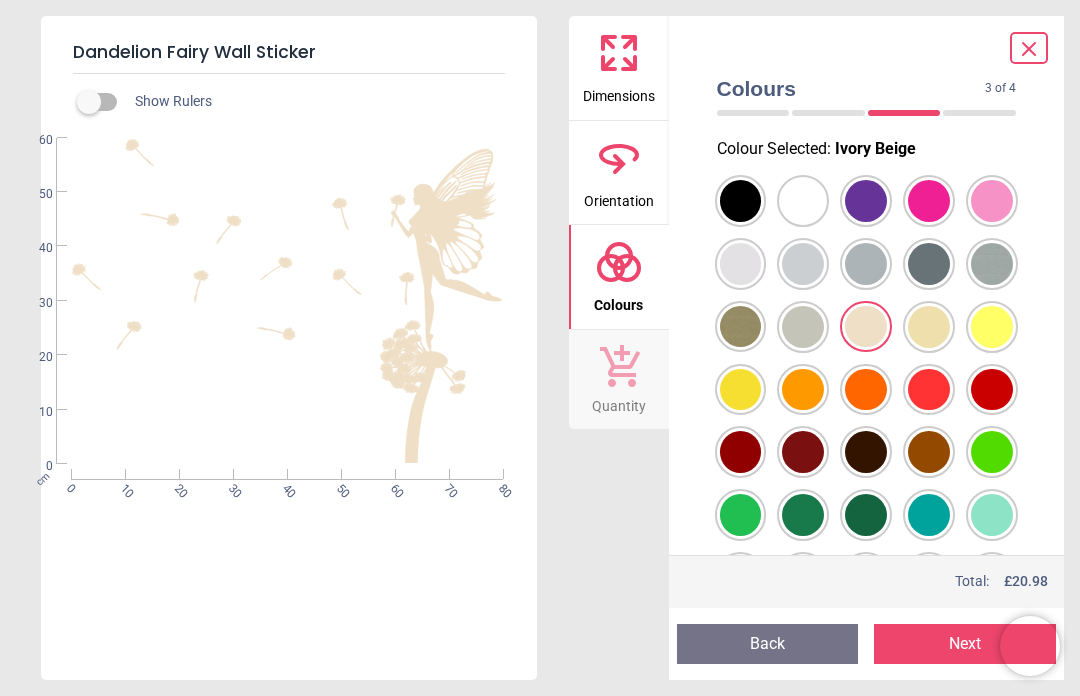 click 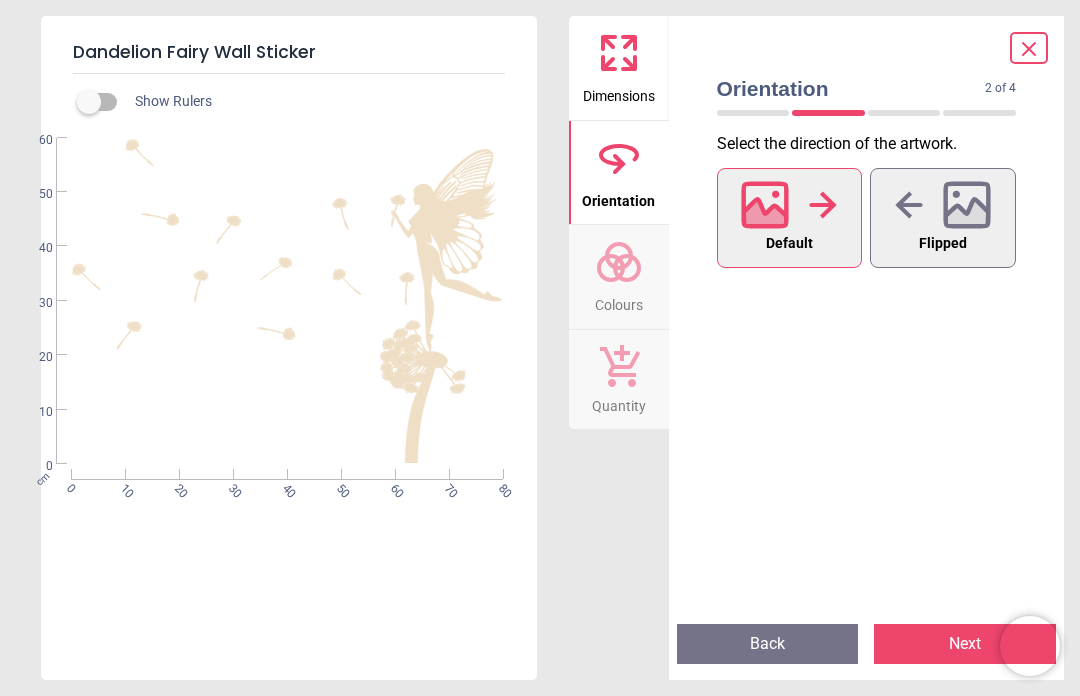click on "Flipped" at bounding box center (943, 244) 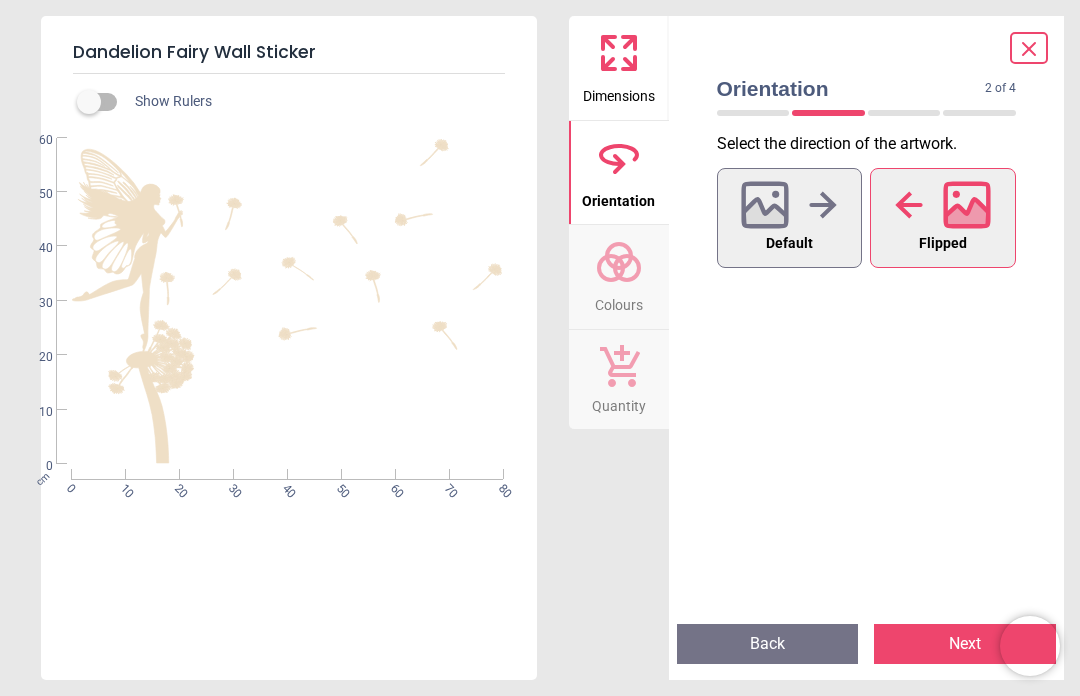 click on "Default" at bounding box center (790, 218) 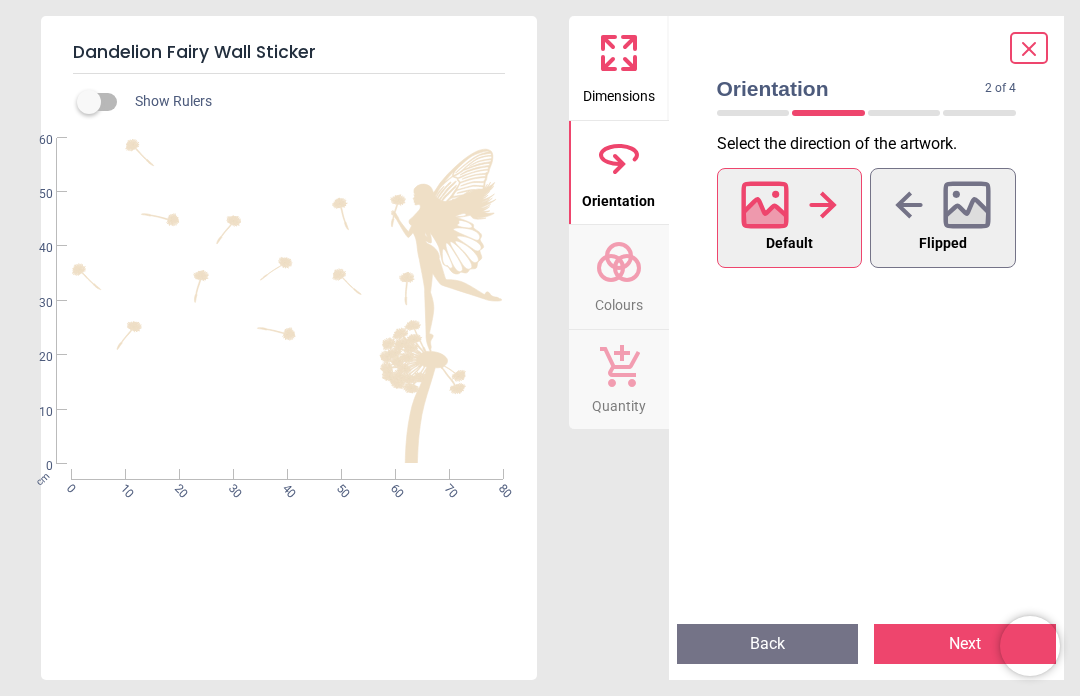 click on "Dimensions" at bounding box center (619, 68) 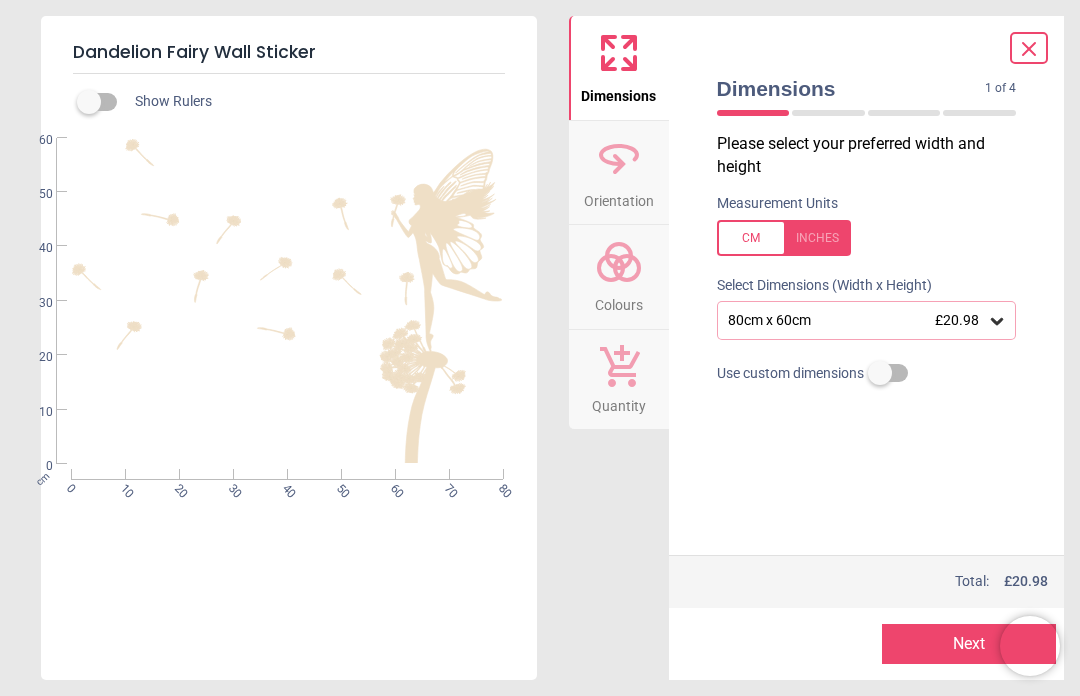 click on "Dandelion Fairy Wall Sticker     Show Rulers WS-41252
Created with Snap cm 0 10 20 30 40 50 60 70 80 0 10 20 30 40 50 60   Dimensions Orientation Colours Quantity Dimensions 1   of   4 1   of  5 Please select your preferred width and height Measurement Units Select Dimensions (Width x Height) 80cm  x  60cm       £20.98 Use custom dimensions Price :  Total: £ 20.98   Preview Next Next" at bounding box center (540, 348) 